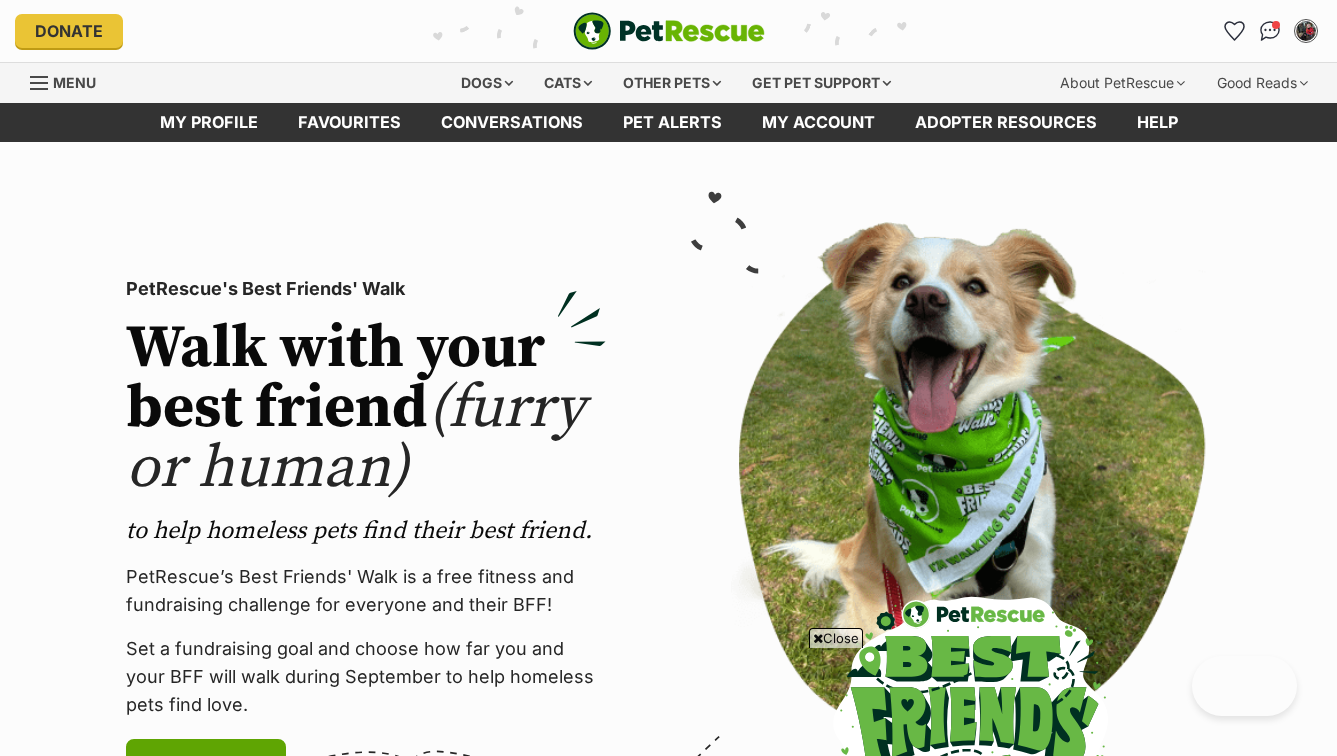 scroll, scrollTop: 265, scrollLeft: 0, axis: vertical 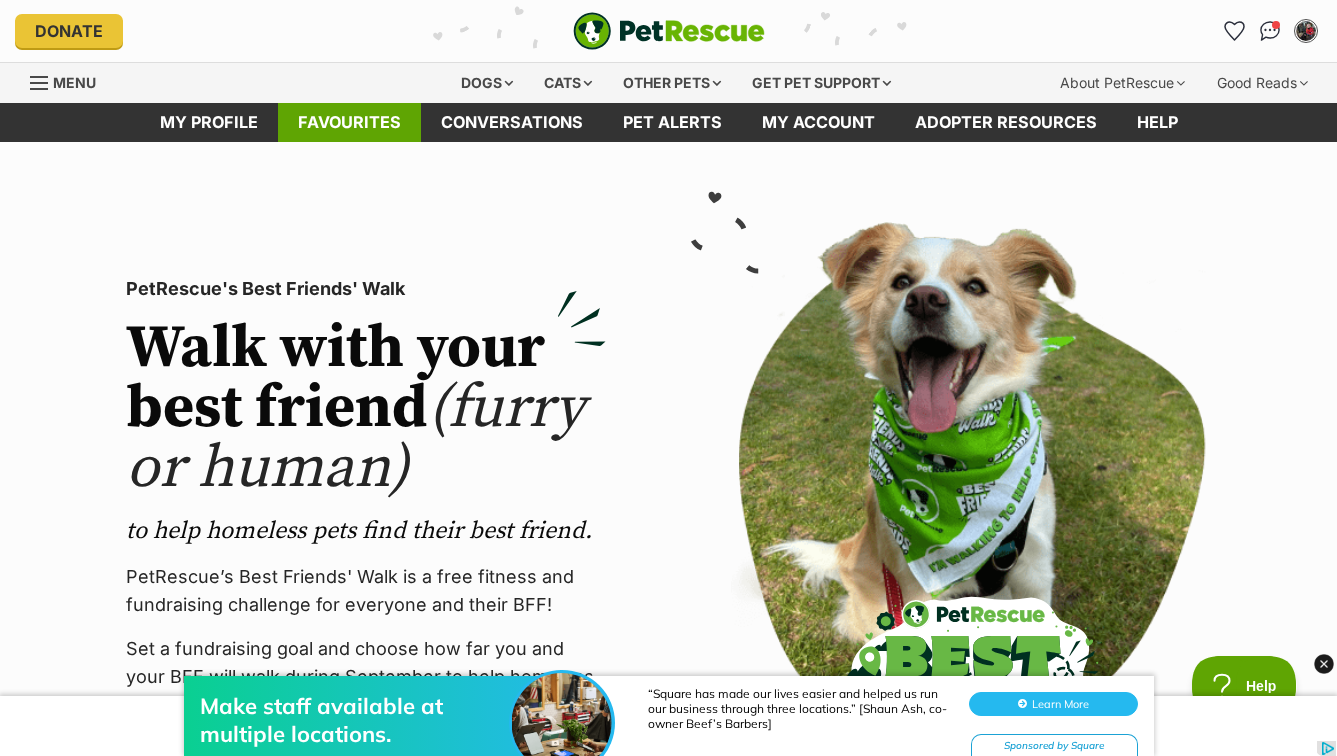 click on "Favourites" at bounding box center (349, 122) 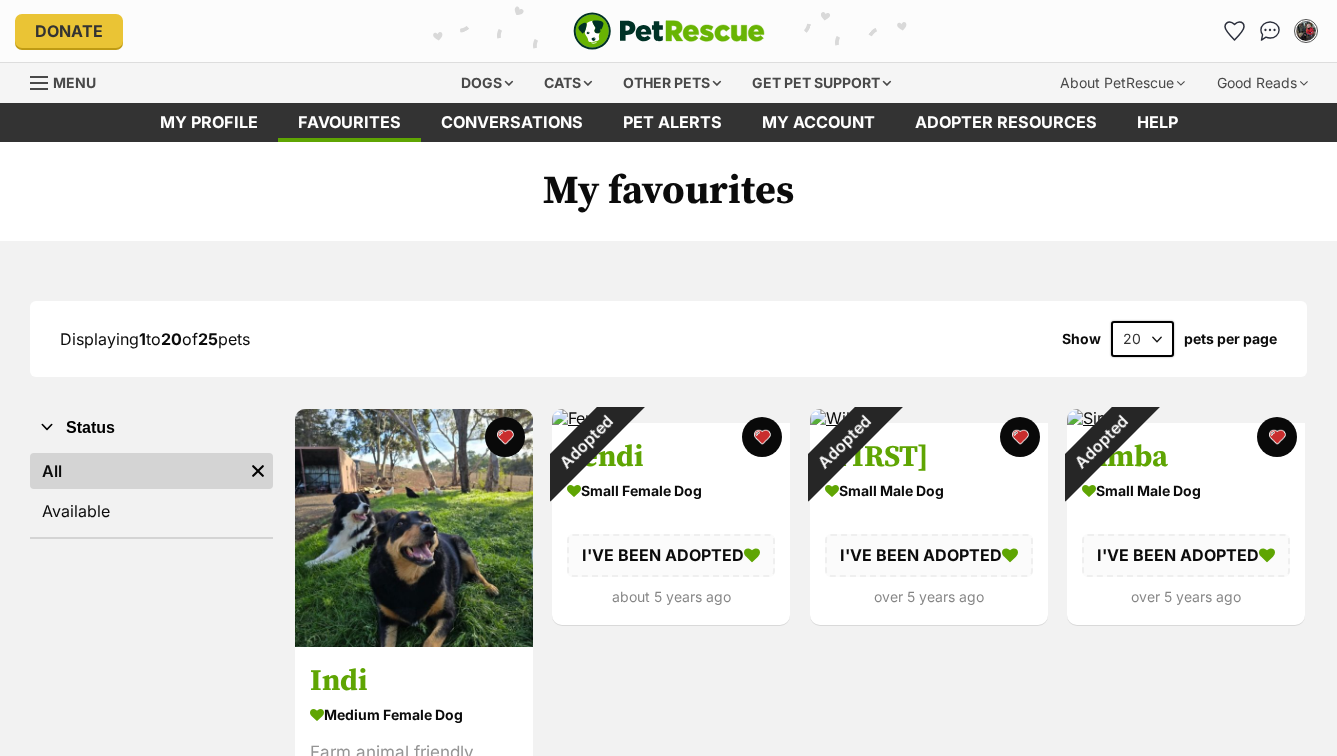scroll, scrollTop: 0, scrollLeft: 0, axis: both 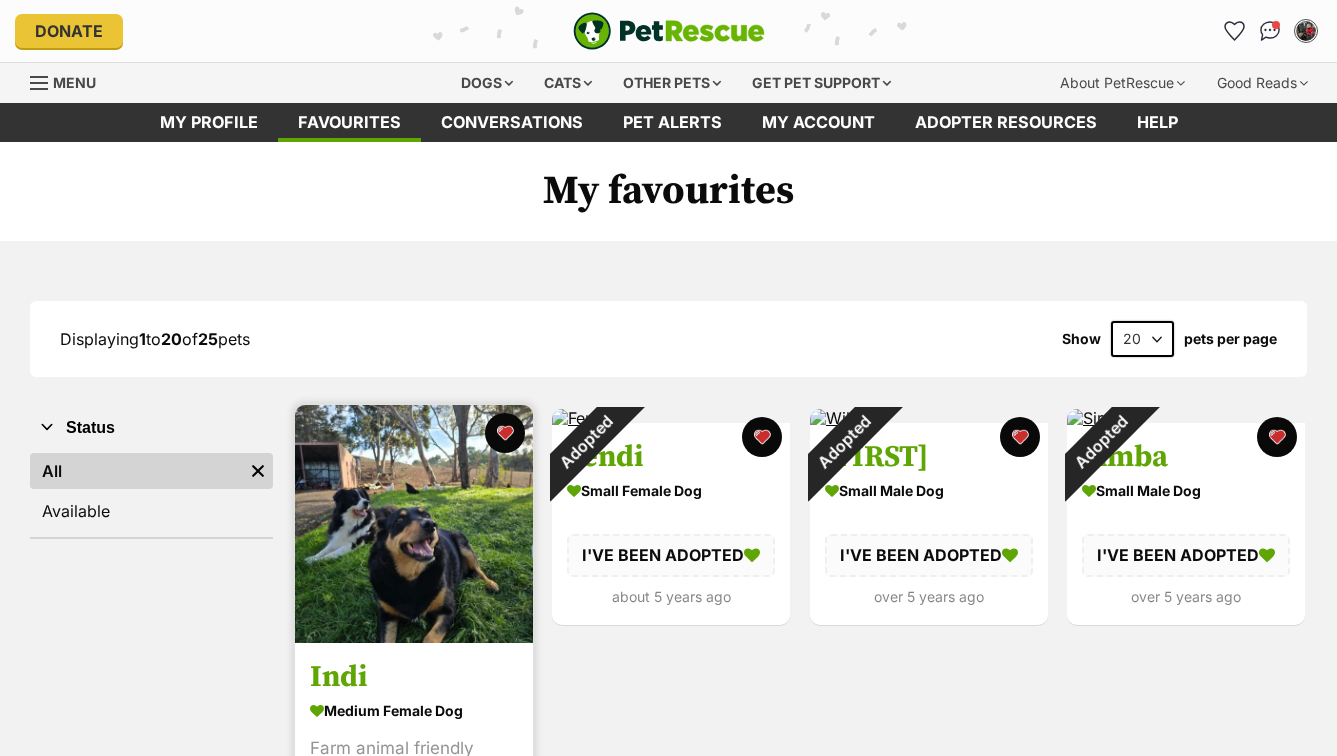 click at bounding box center [414, 524] 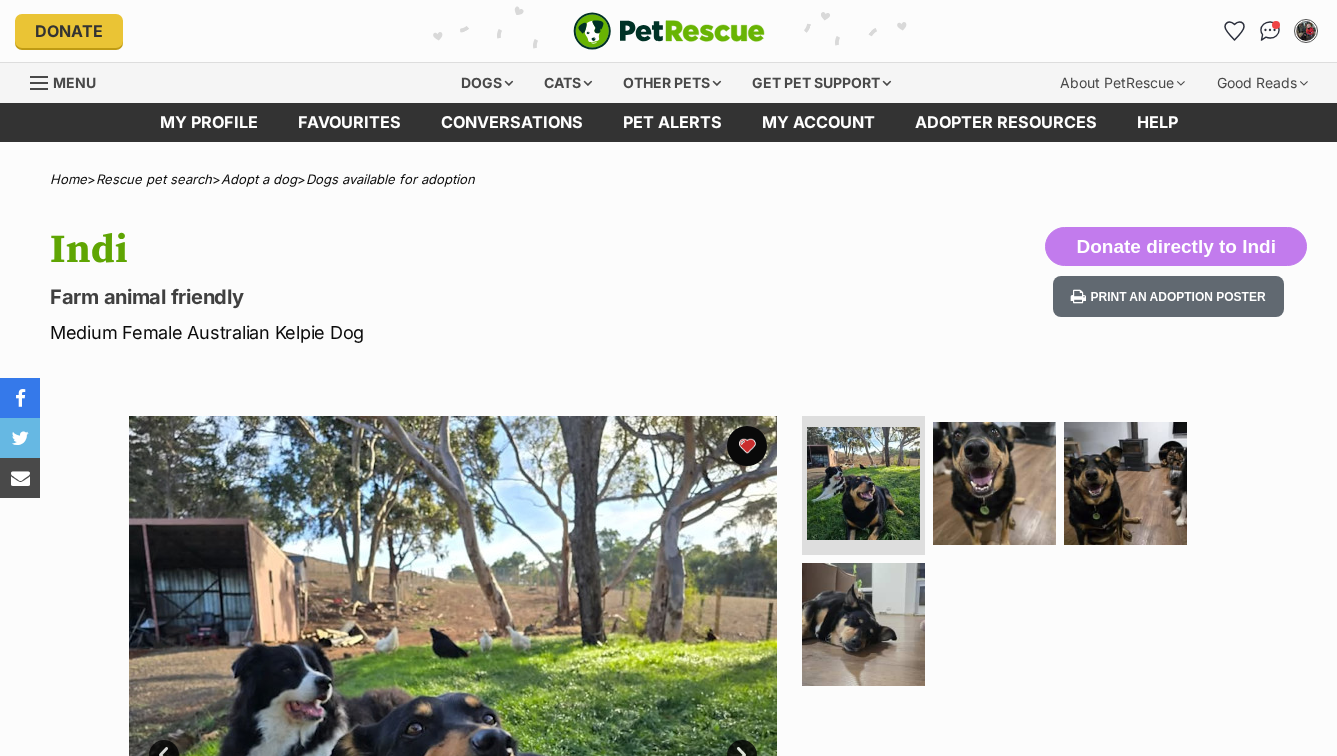 scroll, scrollTop: 0, scrollLeft: 0, axis: both 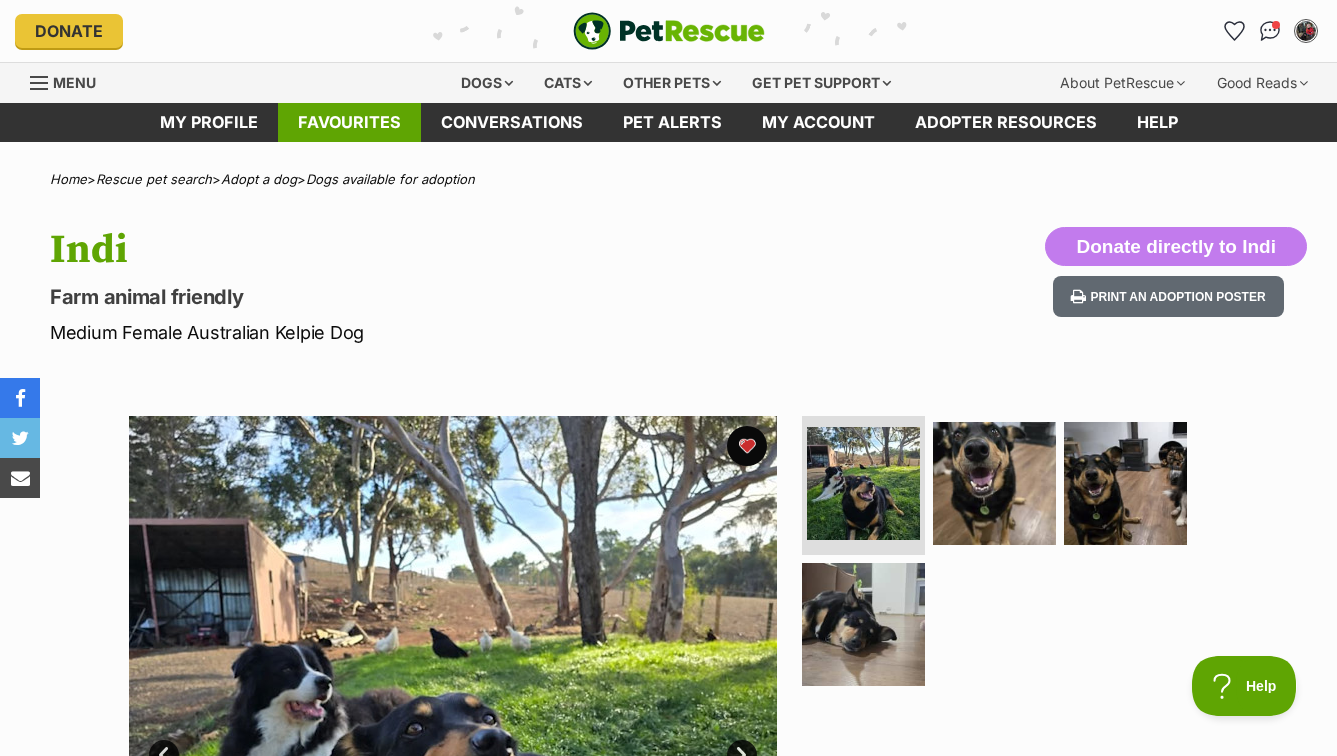 click on "Favourites" at bounding box center [349, 122] 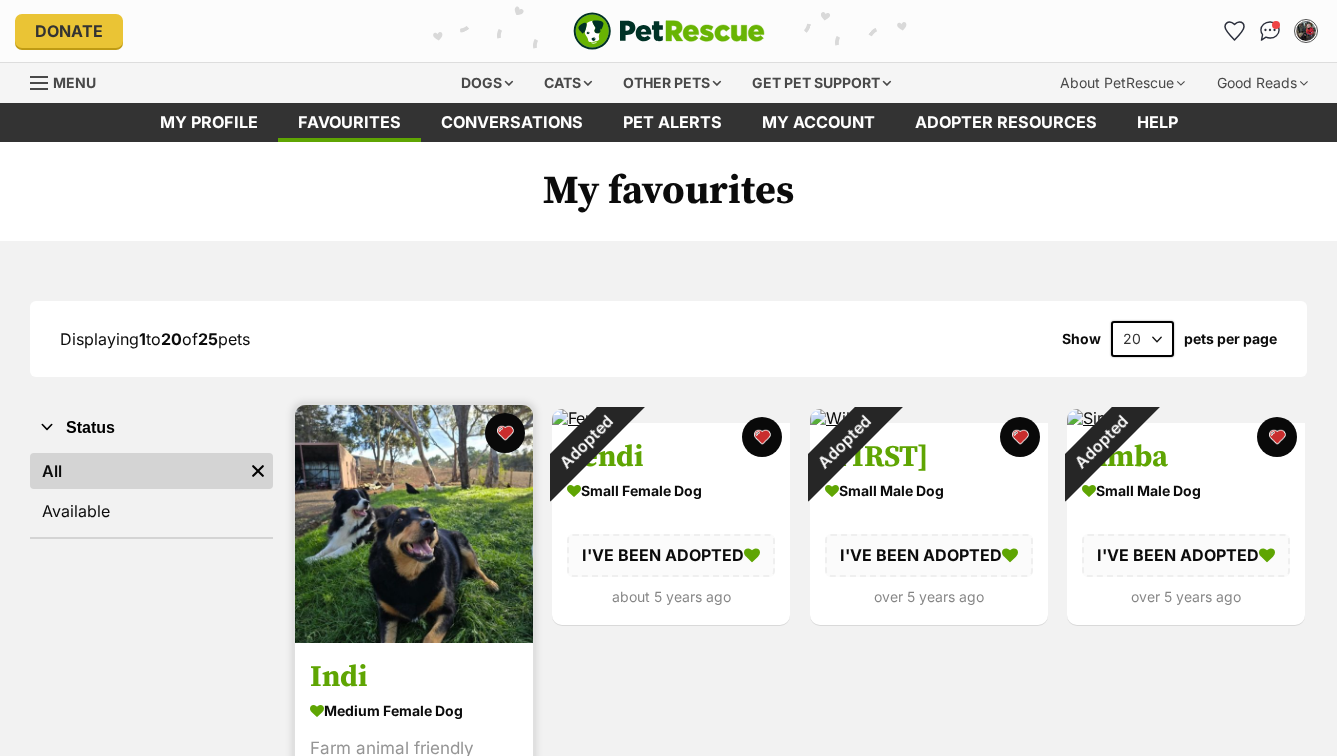 scroll, scrollTop: 0, scrollLeft: 0, axis: both 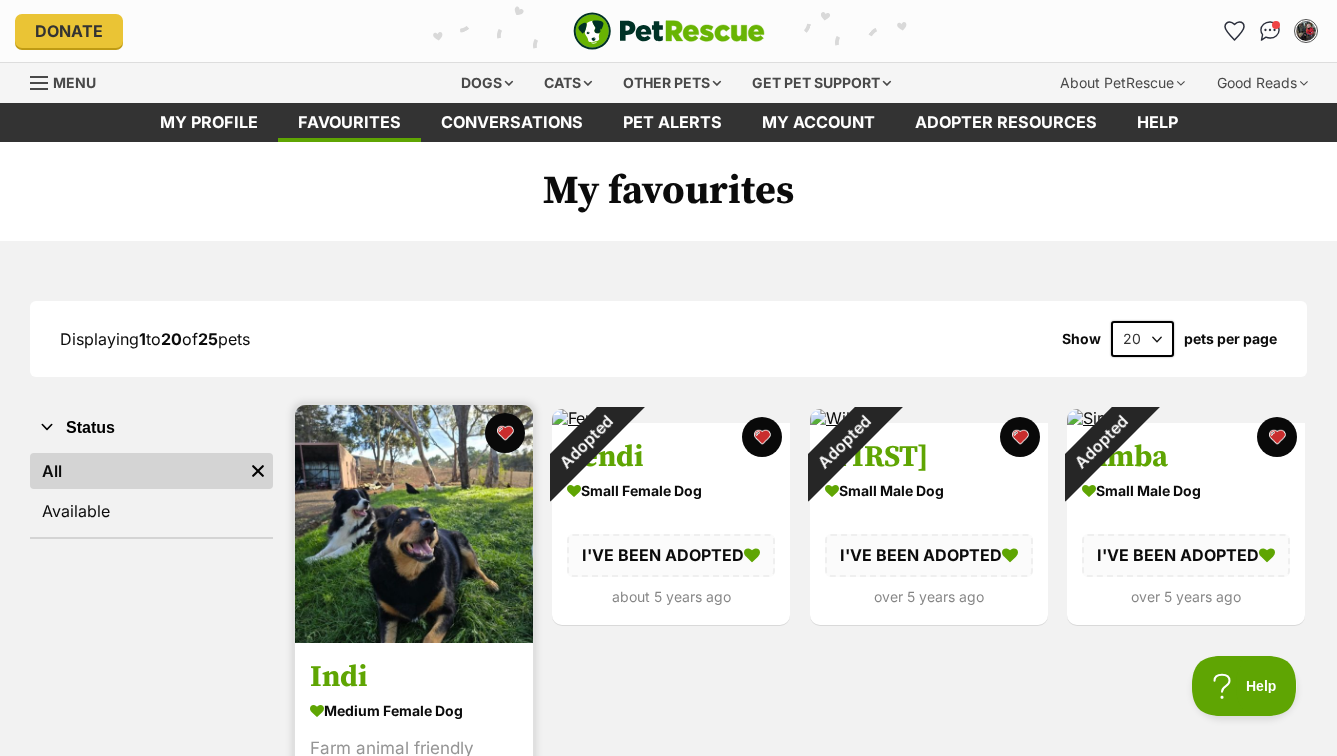 click at bounding box center [414, 524] 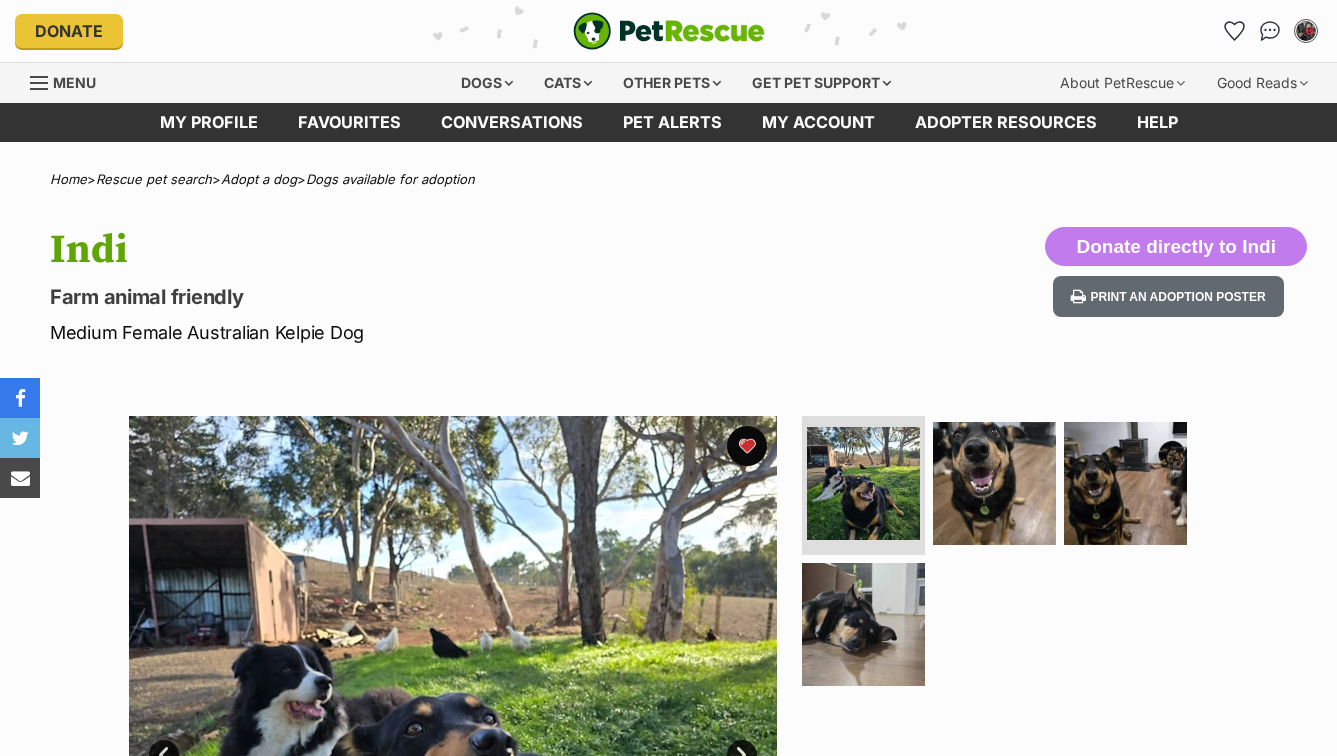 scroll, scrollTop: 0, scrollLeft: 0, axis: both 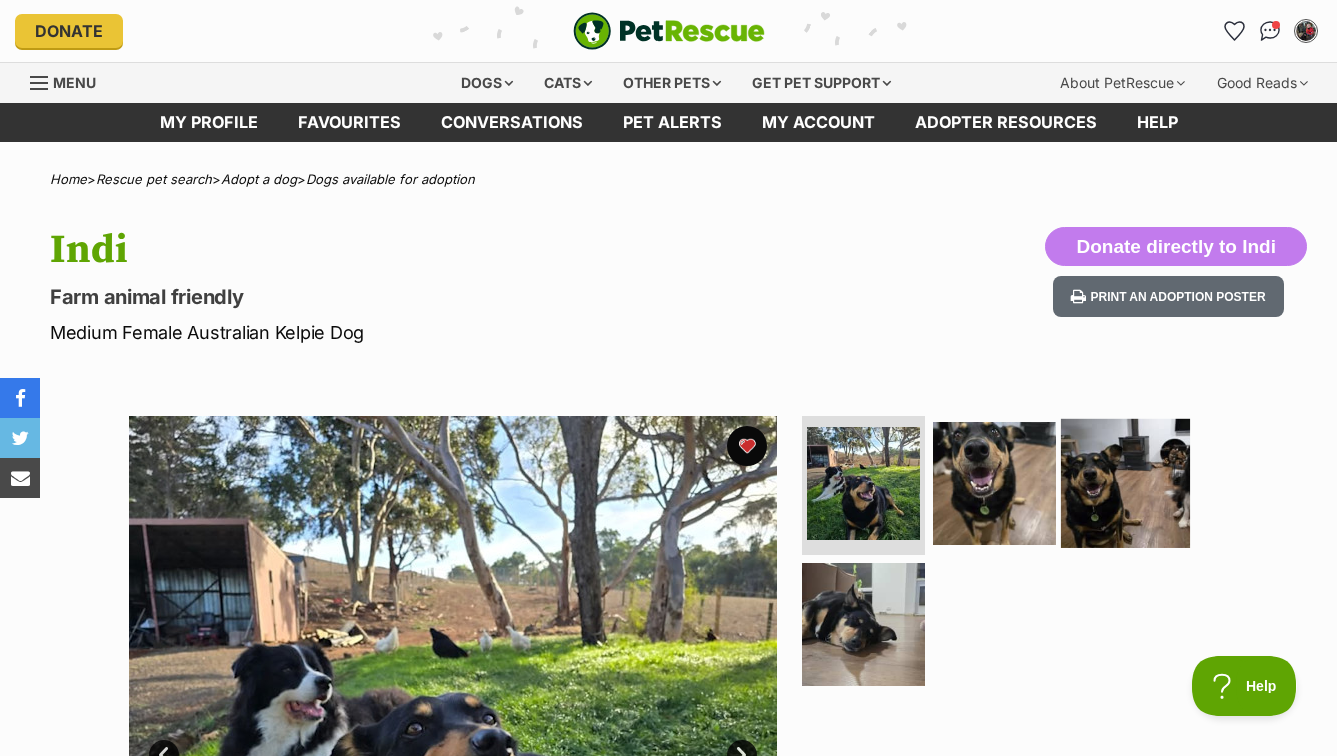 click at bounding box center (1125, 482) 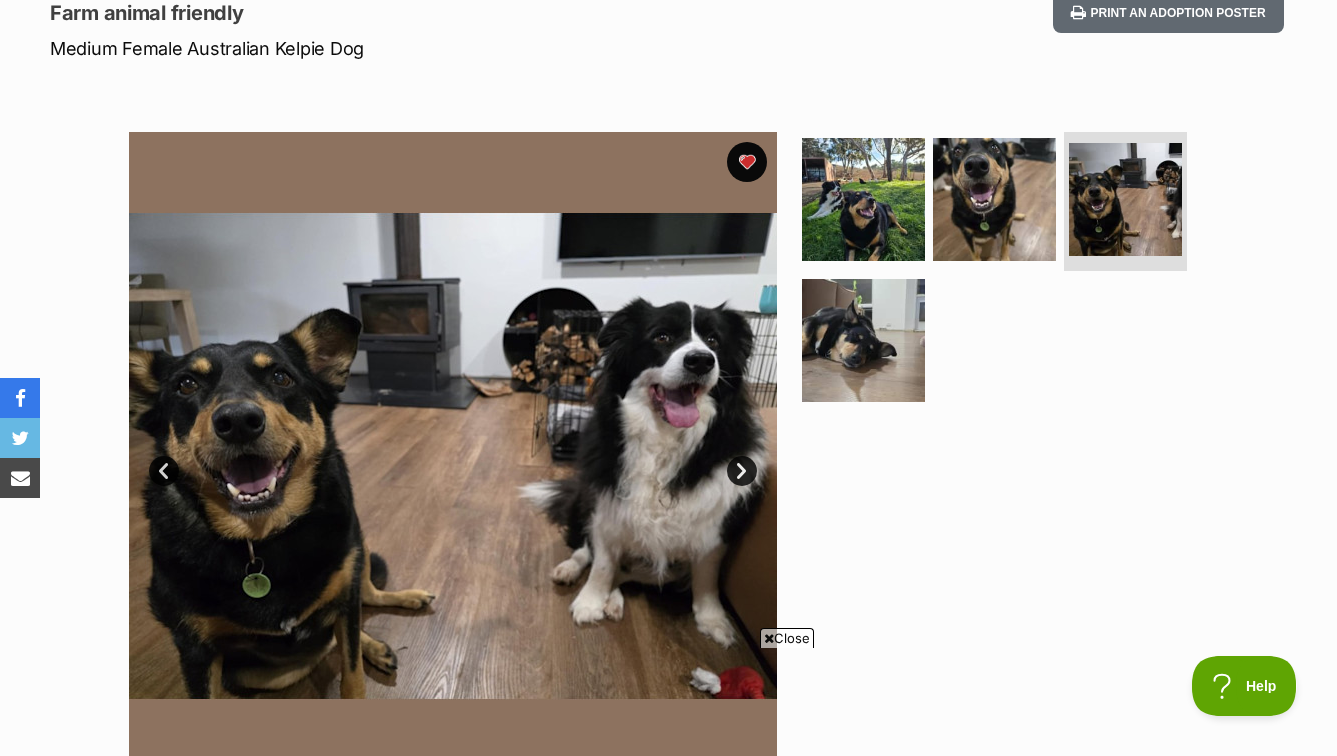 scroll, scrollTop: 345, scrollLeft: 0, axis: vertical 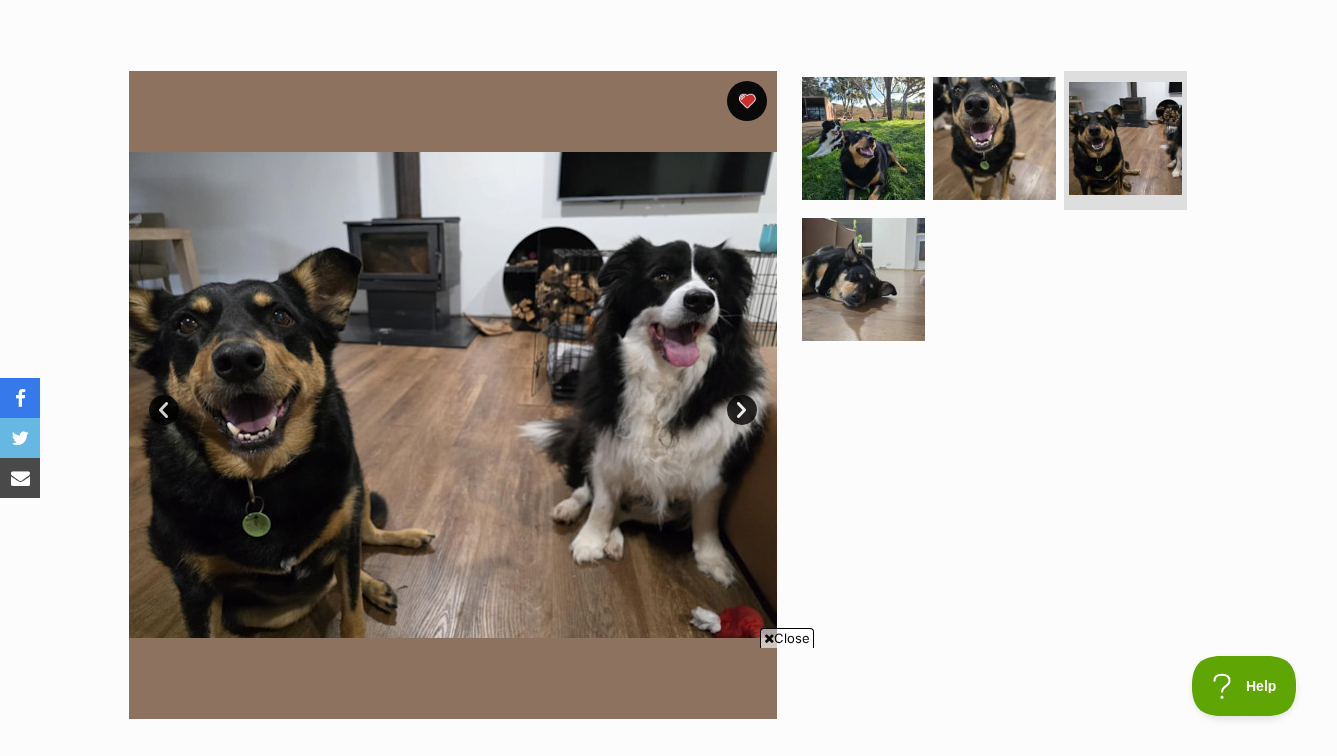 click on "Next" at bounding box center [742, 410] 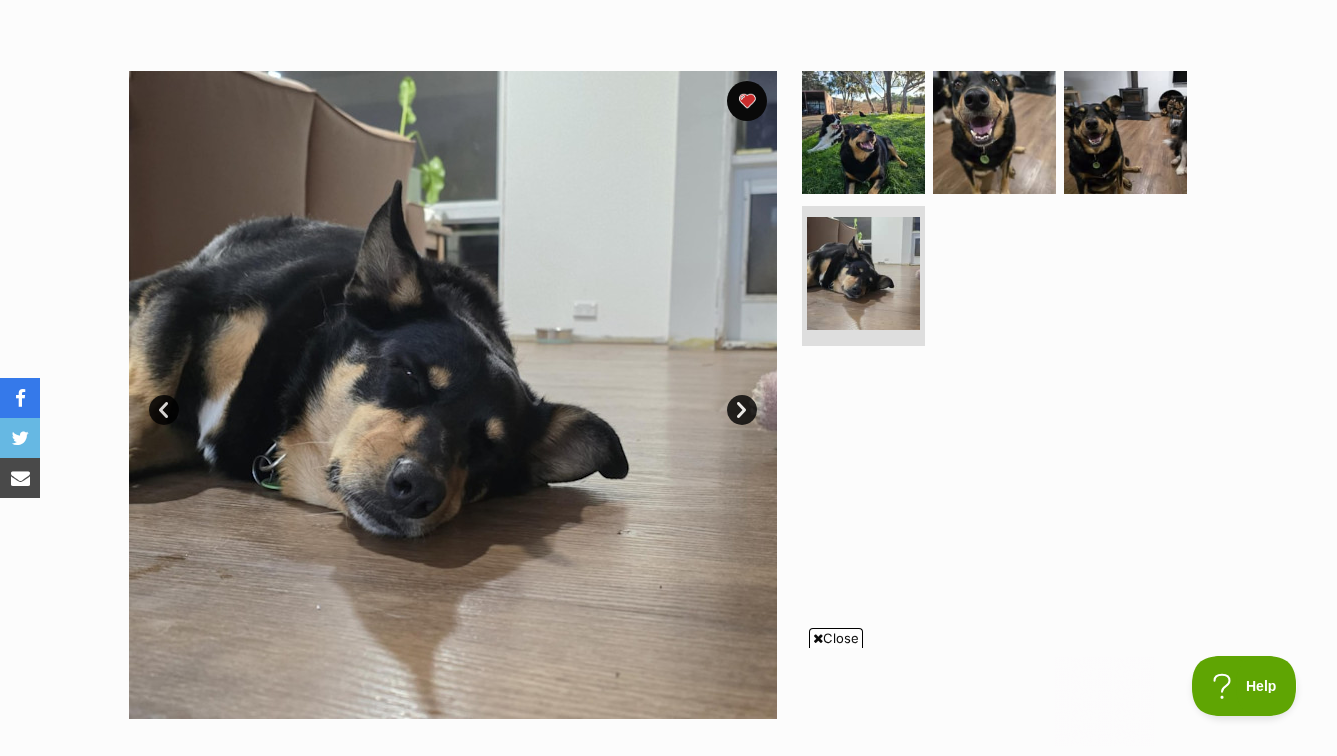 scroll, scrollTop: 0, scrollLeft: 0, axis: both 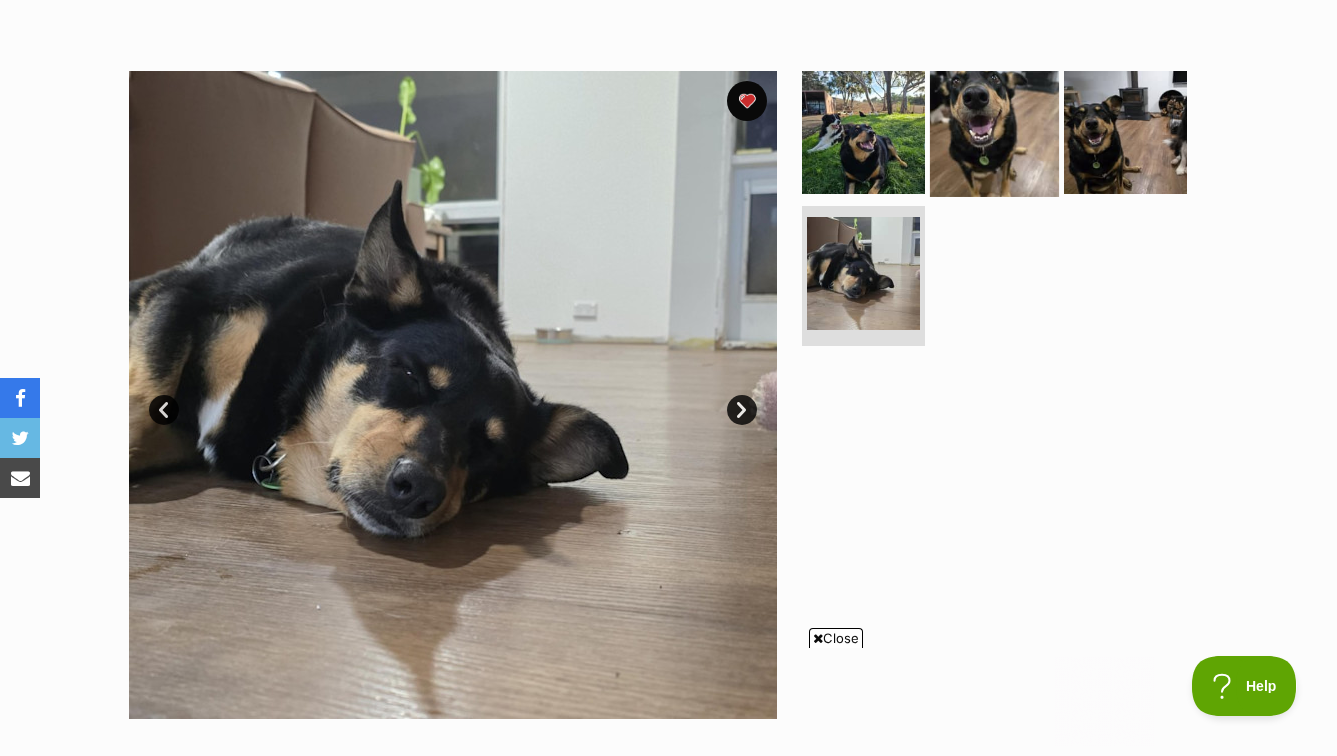click at bounding box center (994, 131) 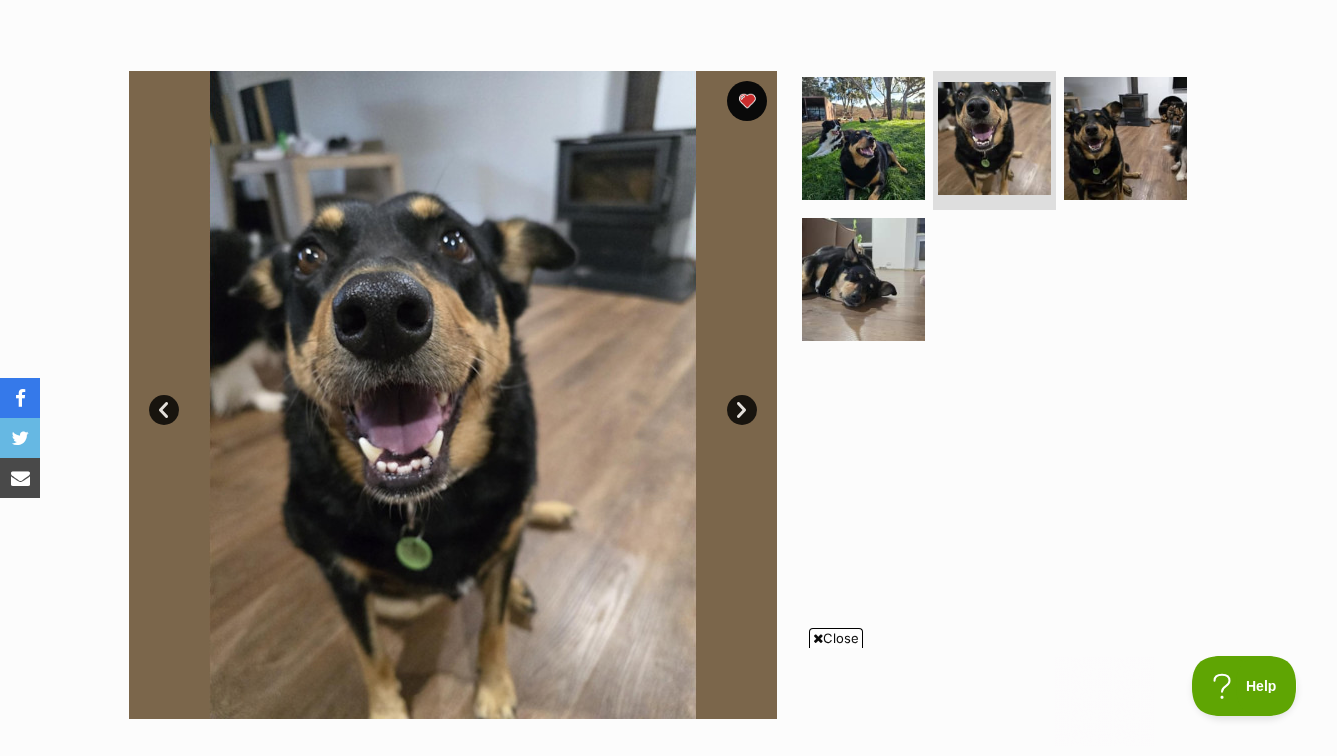 scroll, scrollTop: 0, scrollLeft: 0, axis: both 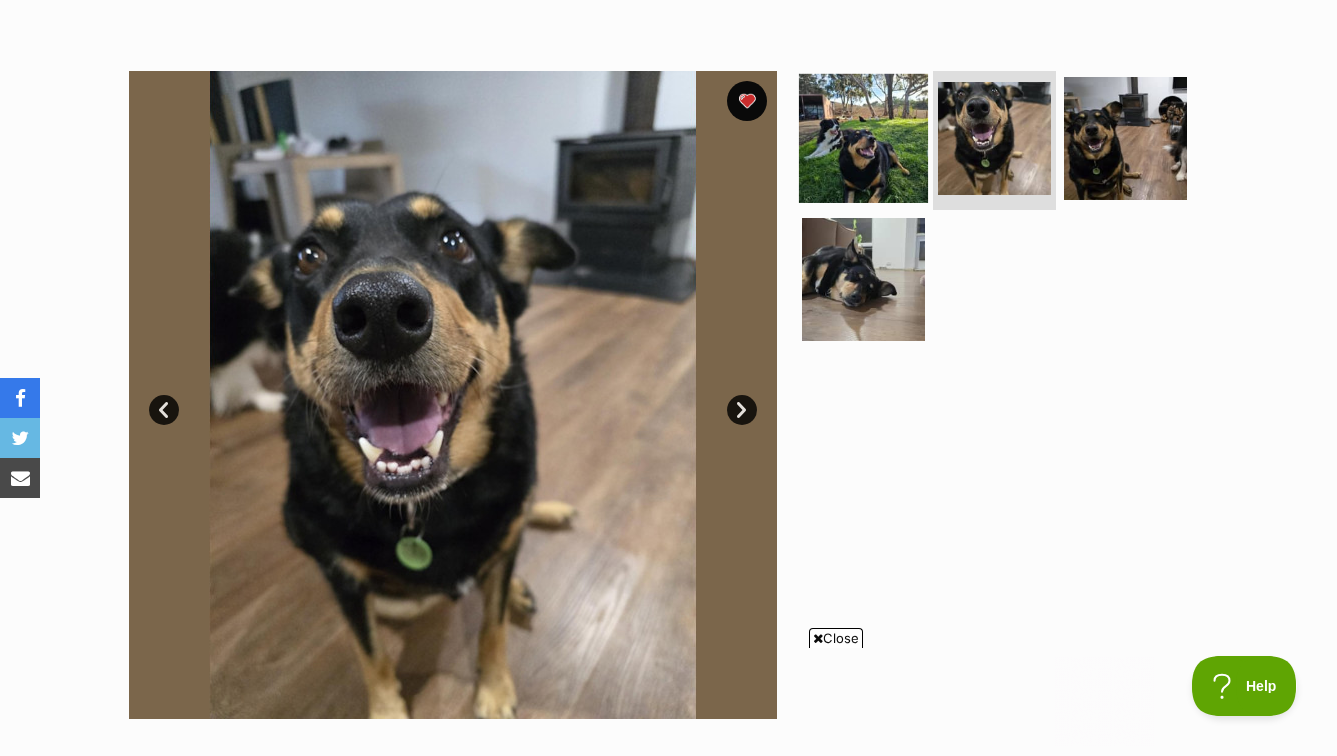 click at bounding box center (863, 137) 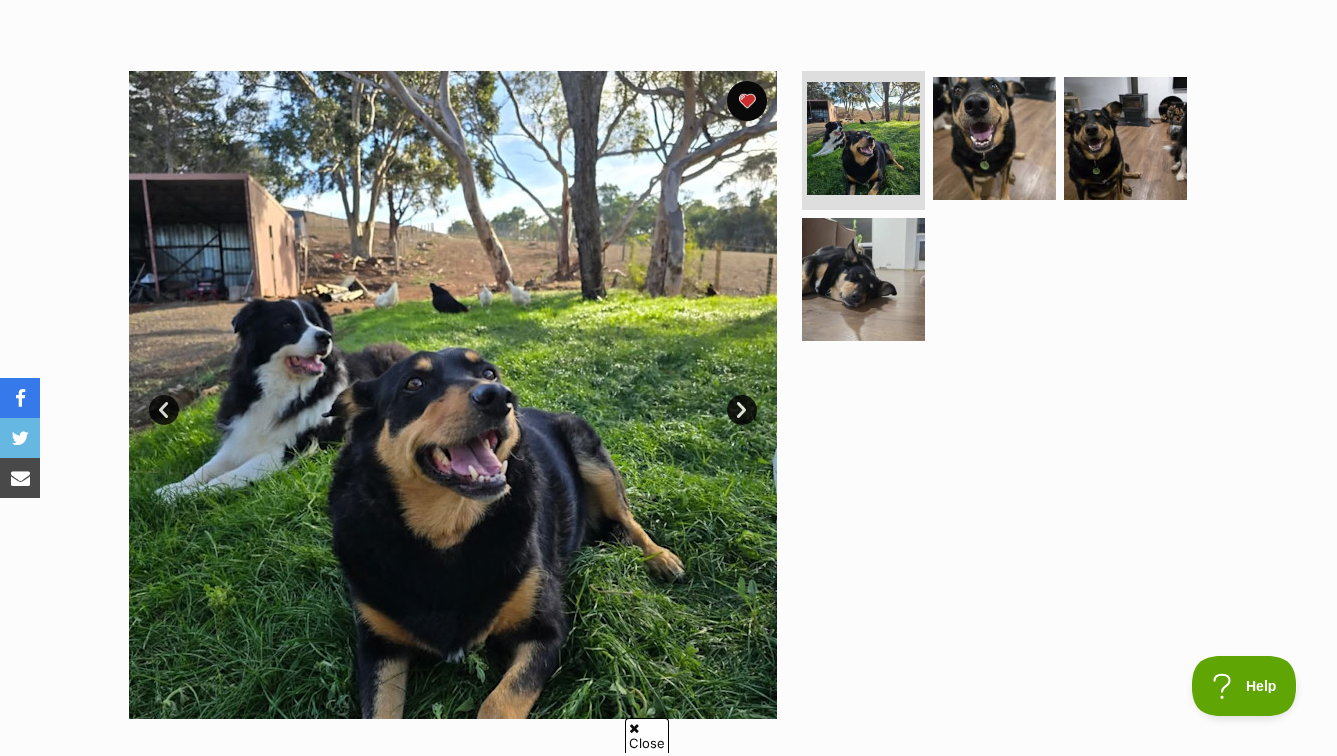 scroll, scrollTop: 0, scrollLeft: 0, axis: both 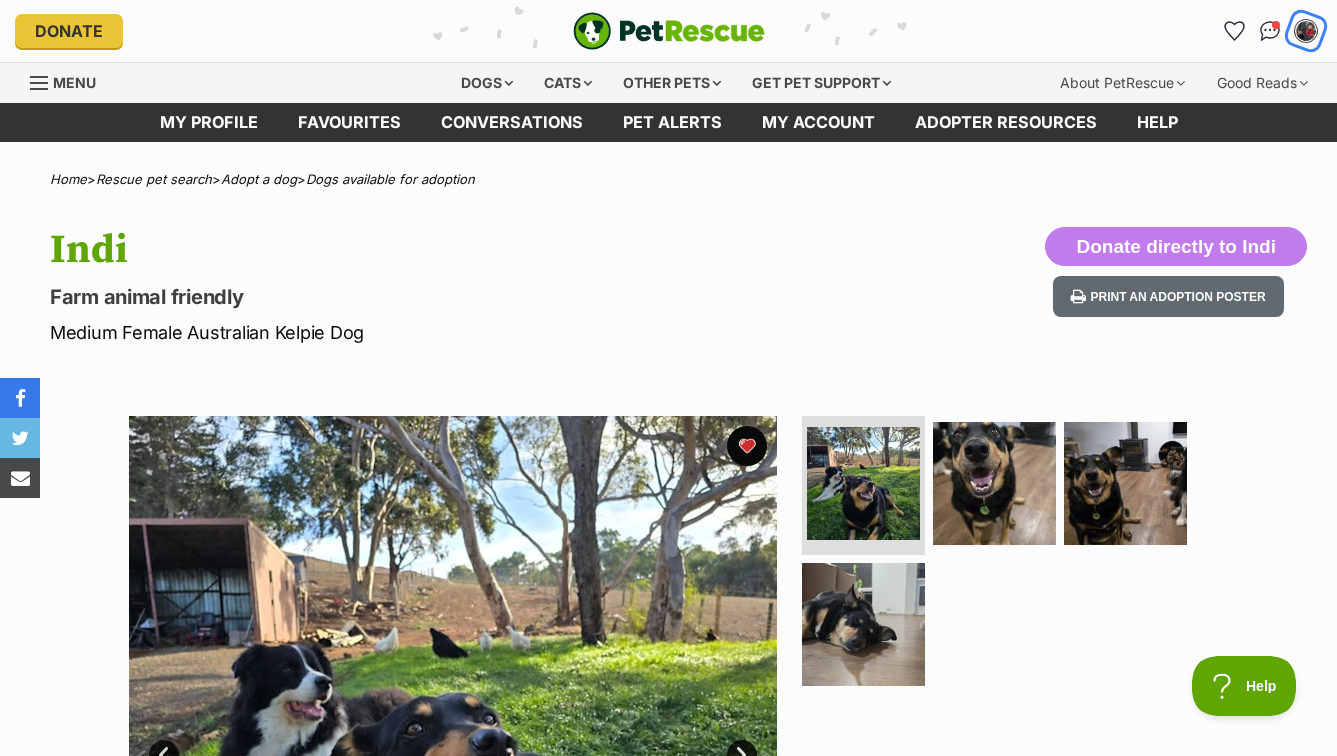 click at bounding box center (1306, 31) 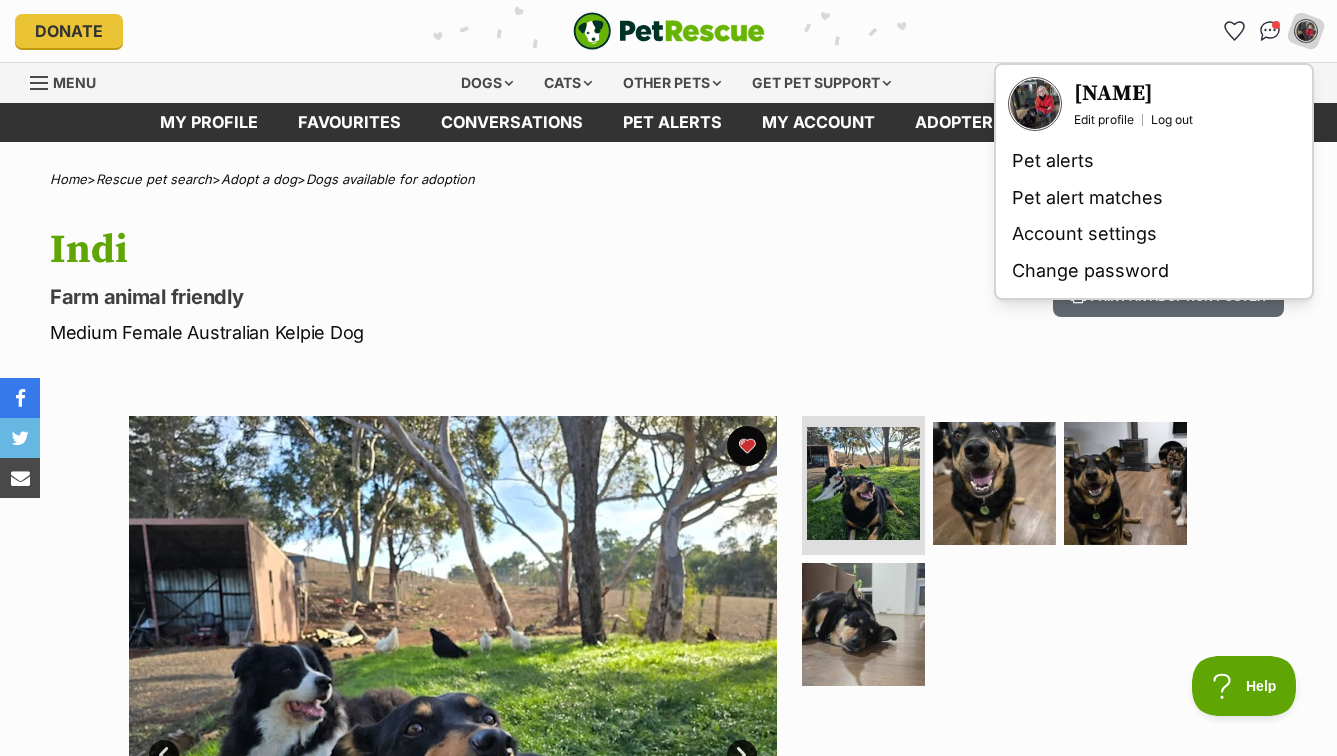 click on "My account
Julie
Edit profile
Log out
Pet alerts
Pet alert matches
Account settings
Change password" at bounding box center (1104, 31) 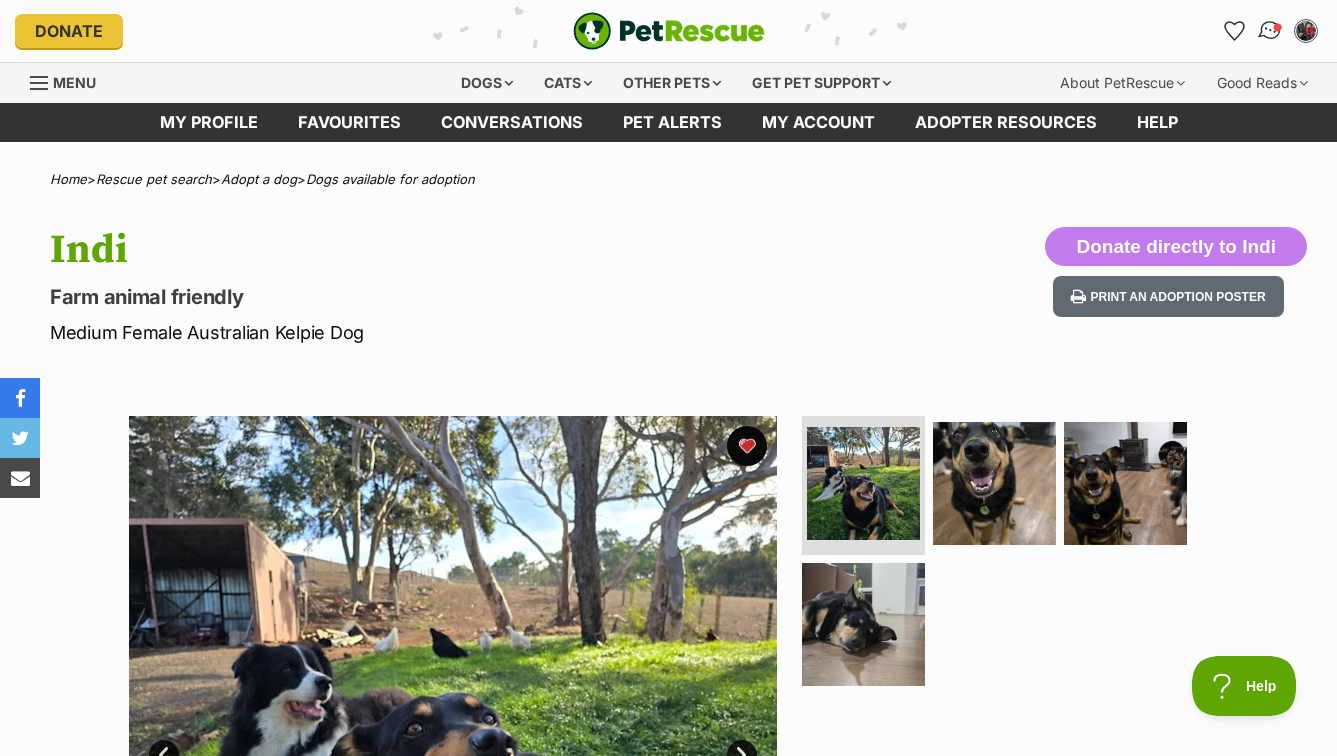 scroll, scrollTop: 0, scrollLeft: 0, axis: both 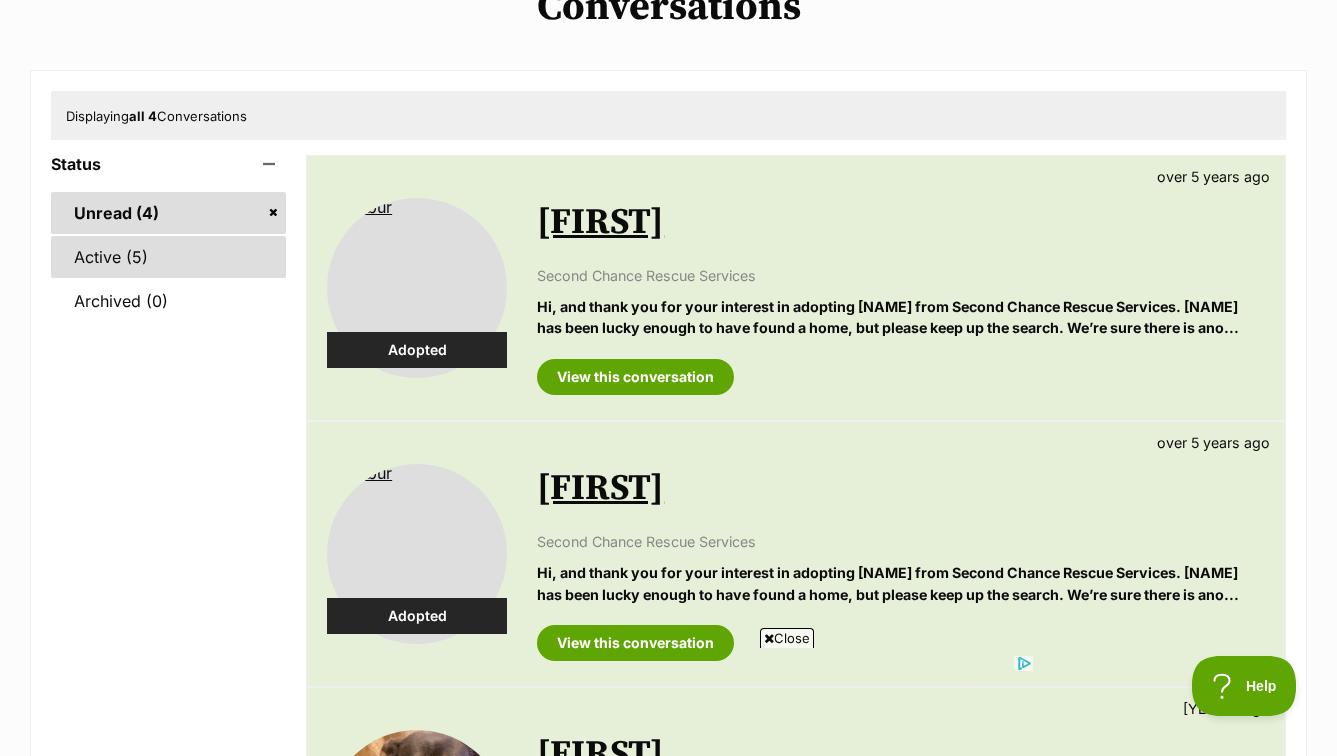 click on "Active (5)" at bounding box center [168, 257] 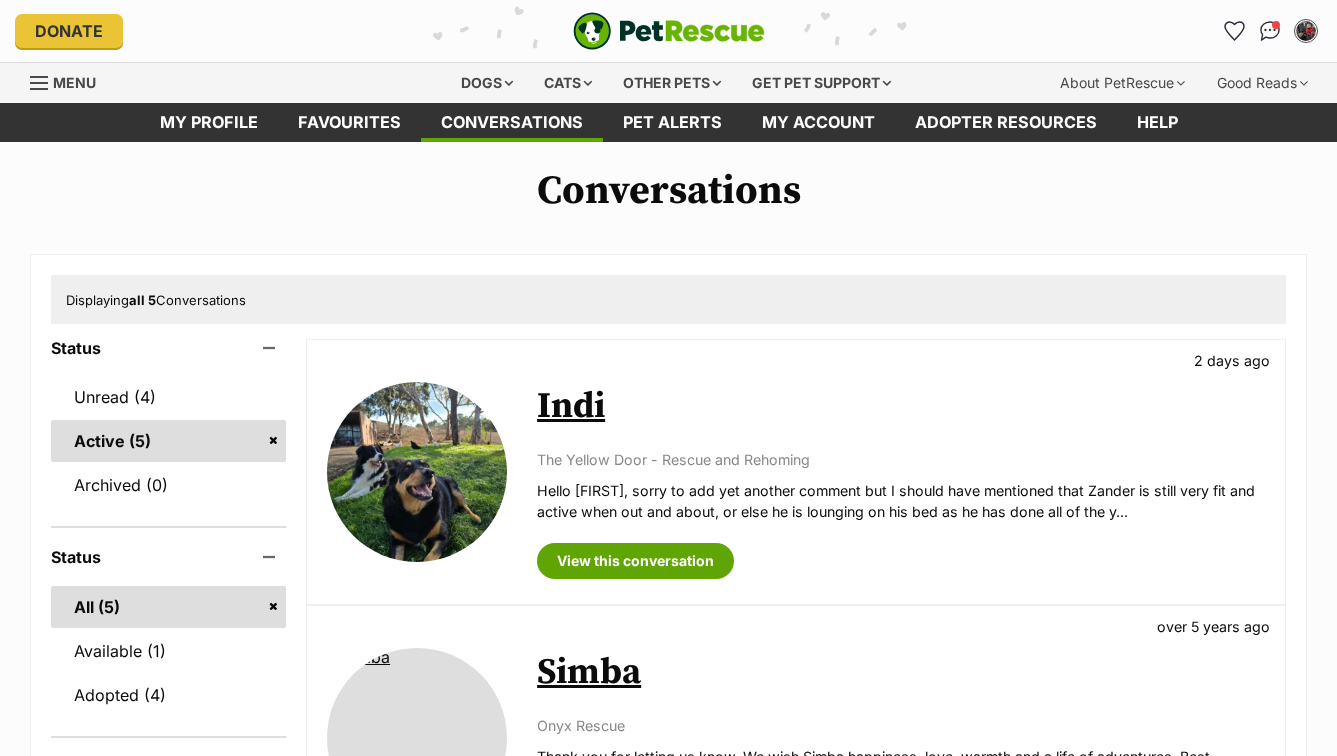 scroll, scrollTop: 0, scrollLeft: 0, axis: both 